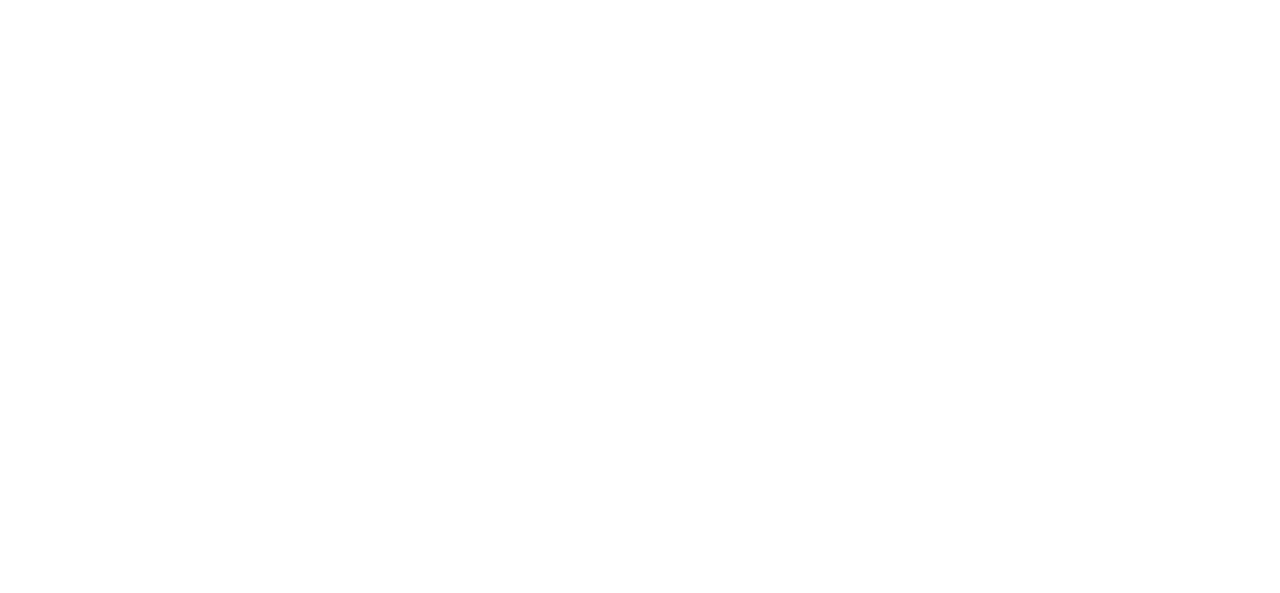 scroll, scrollTop: 0, scrollLeft: 0, axis: both 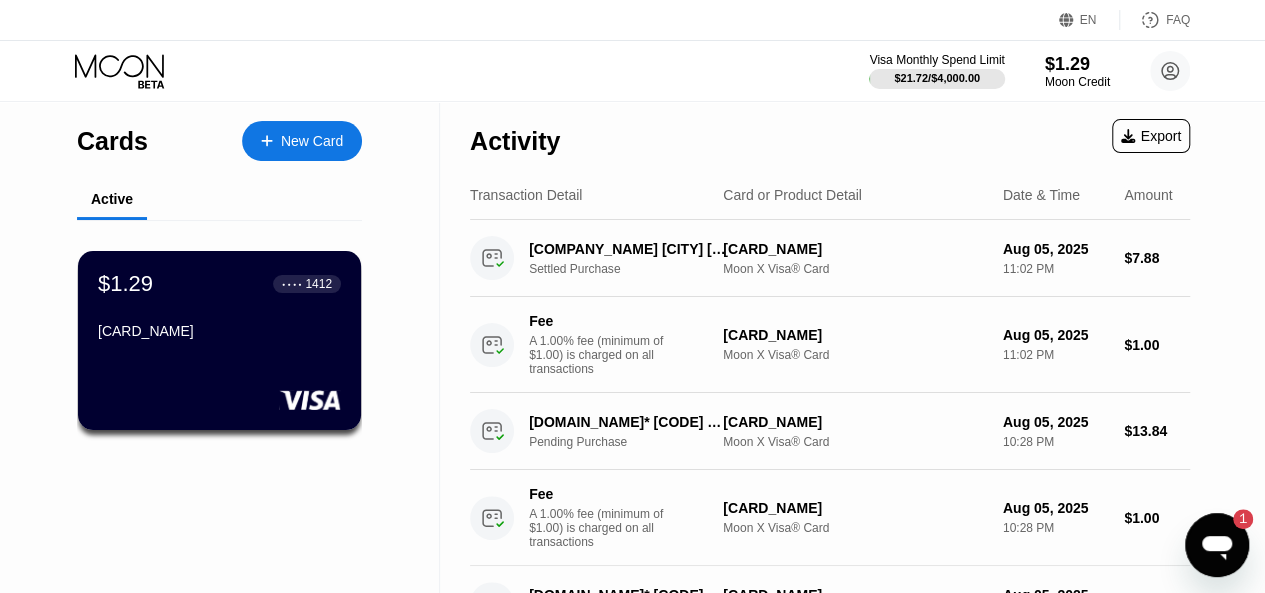 click on "$1.00" at bounding box center [1157, 518] 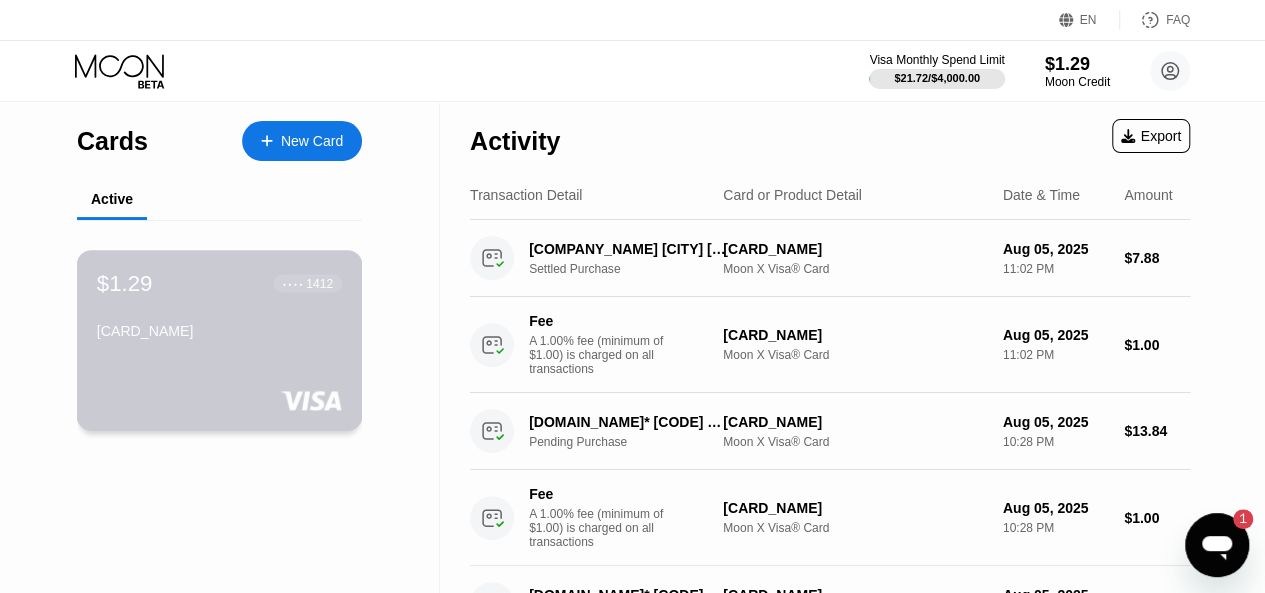 click on "$[PRICE] ● ● ● ● [CARD_LAST_FOUR] [CARD_NAME]" at bounding box center [219, 308] 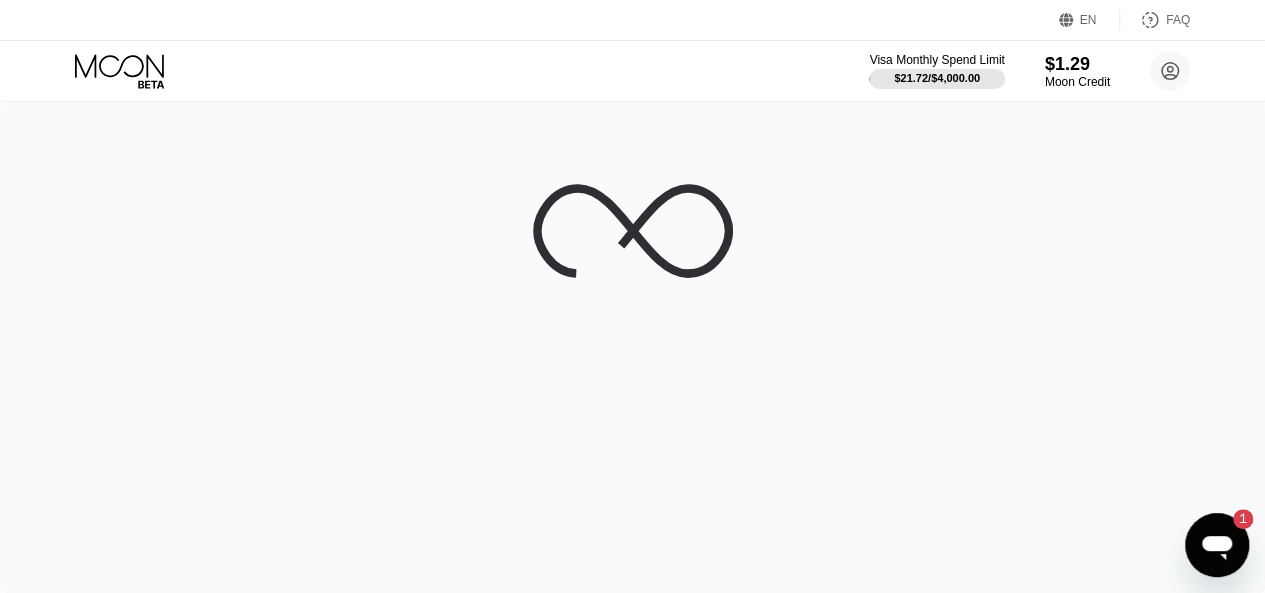 click on "1" at bounding box center [1233, 519] 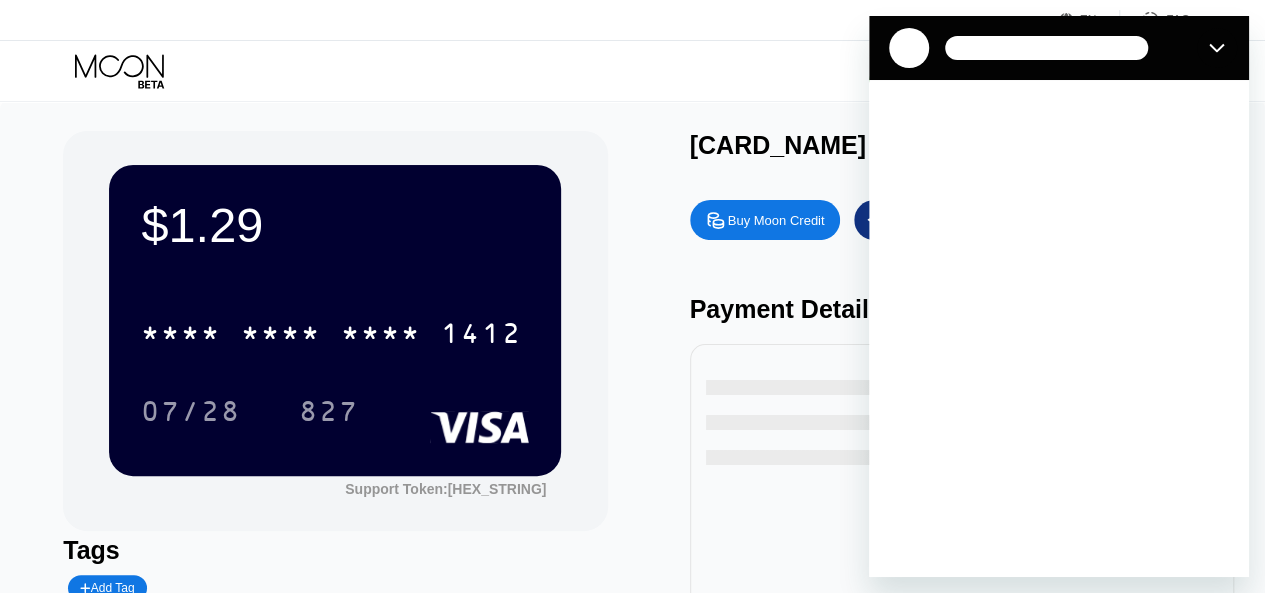 scroll, scrollTop: 0, scrollLeft: 0, axis: both 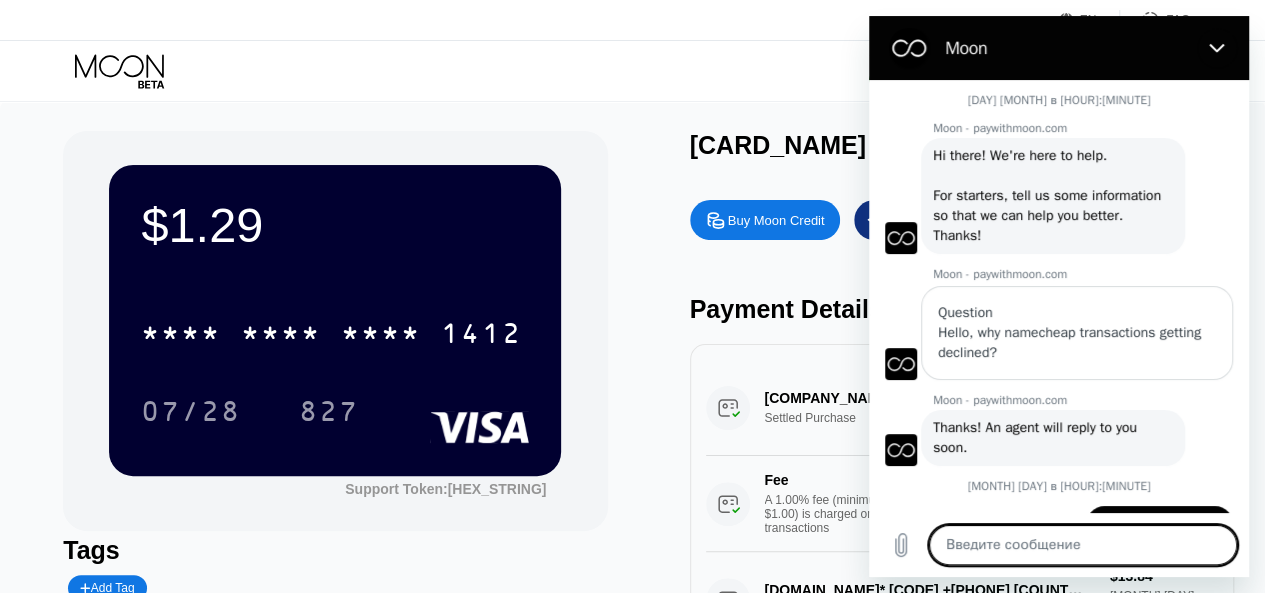type on "x" 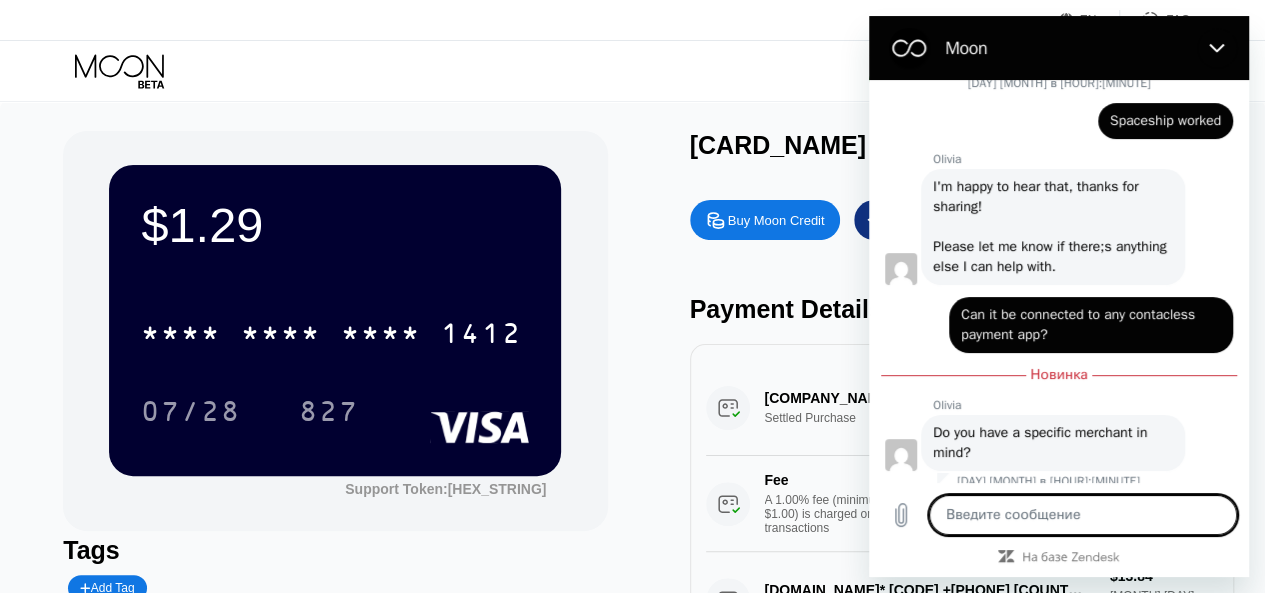 scroll, scrollTop: 1125, scrollLeft: 0, axis: vertical 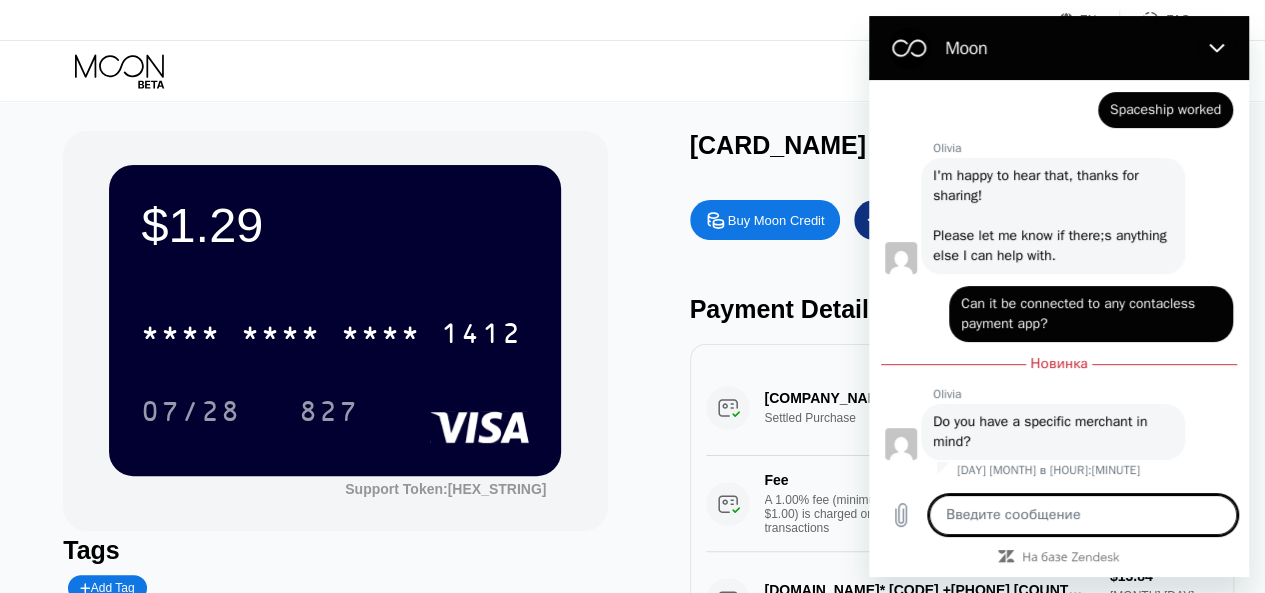 click at bounding box center (1083, 515) 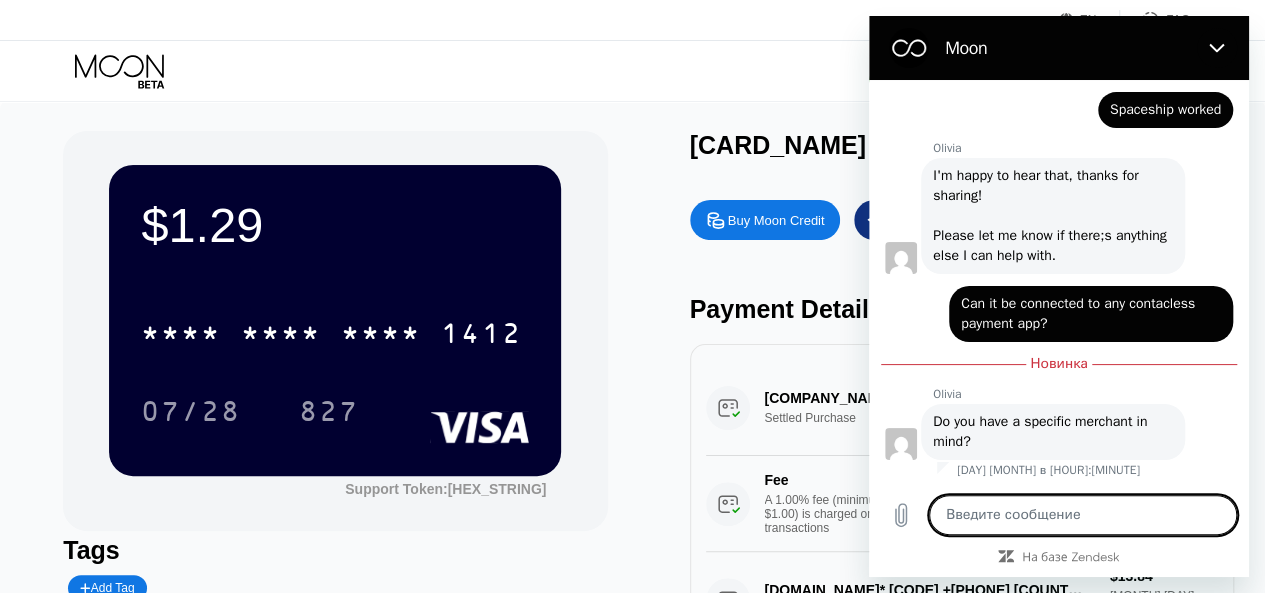 type on "G" 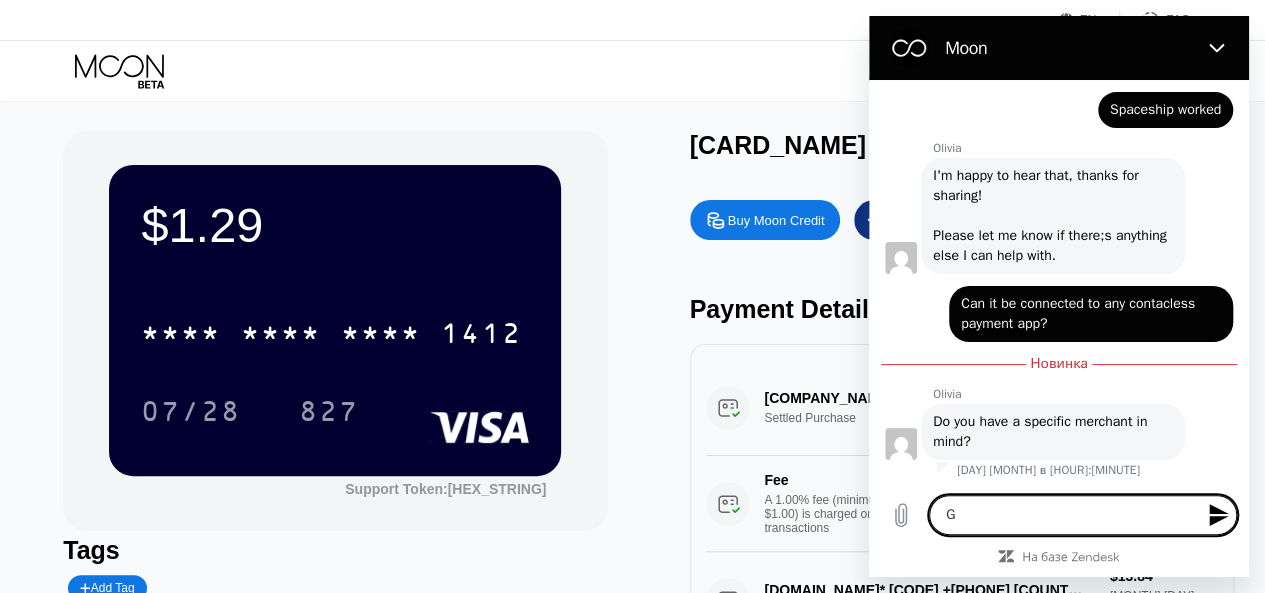 type on "Go" 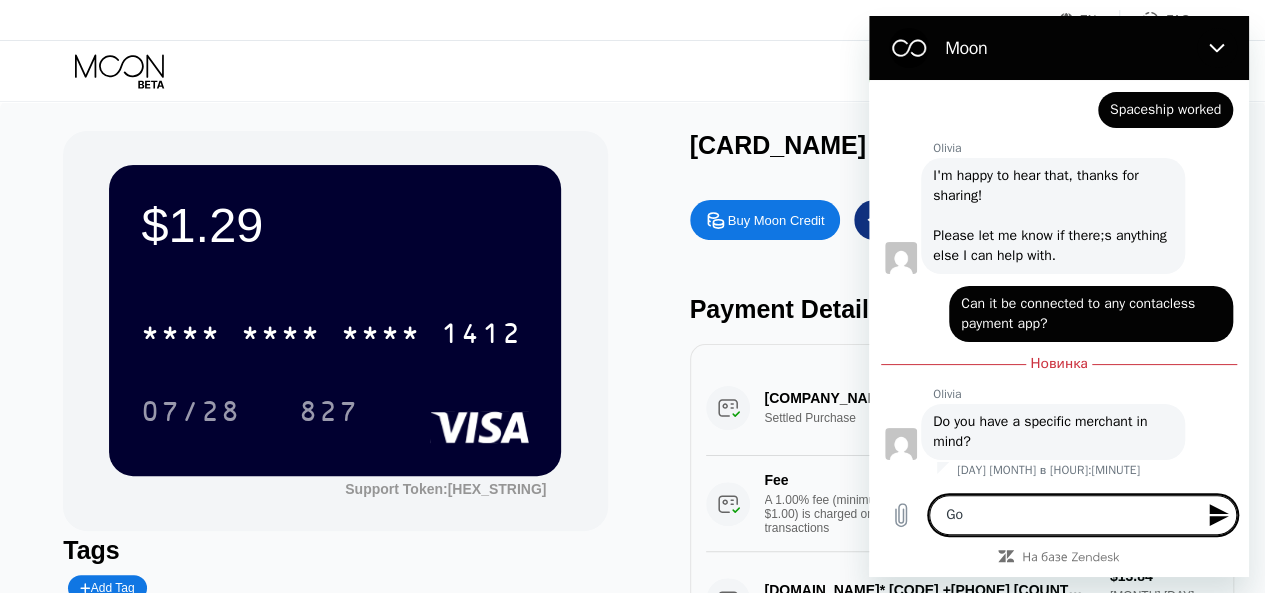 type on "Goo" 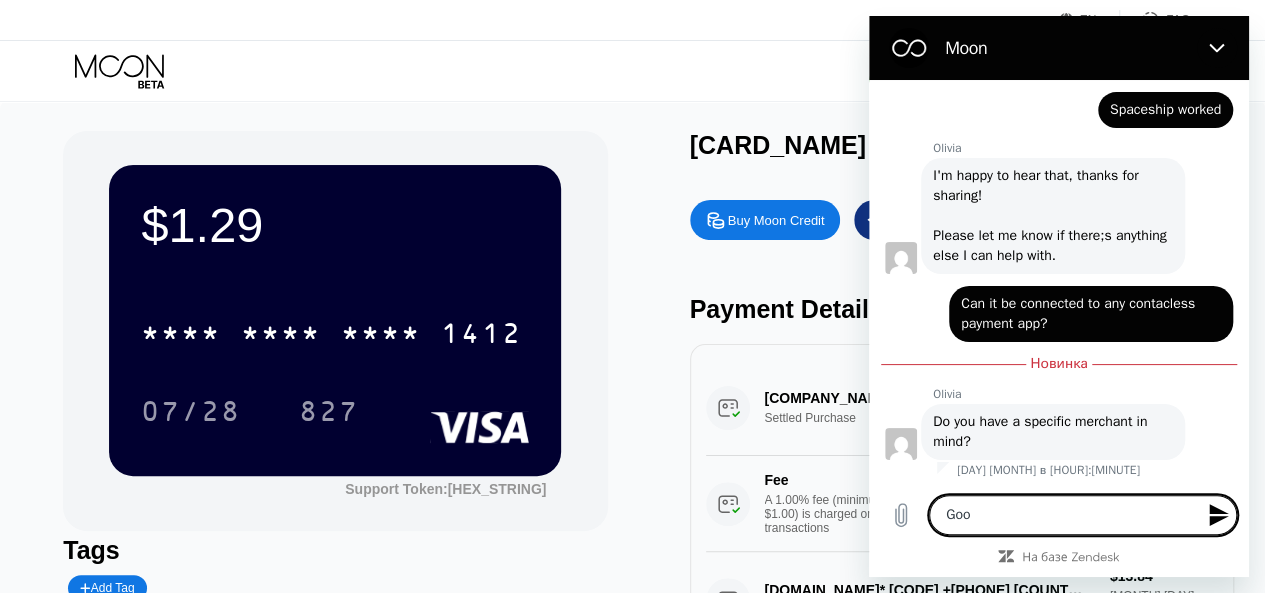 type on "Goog" 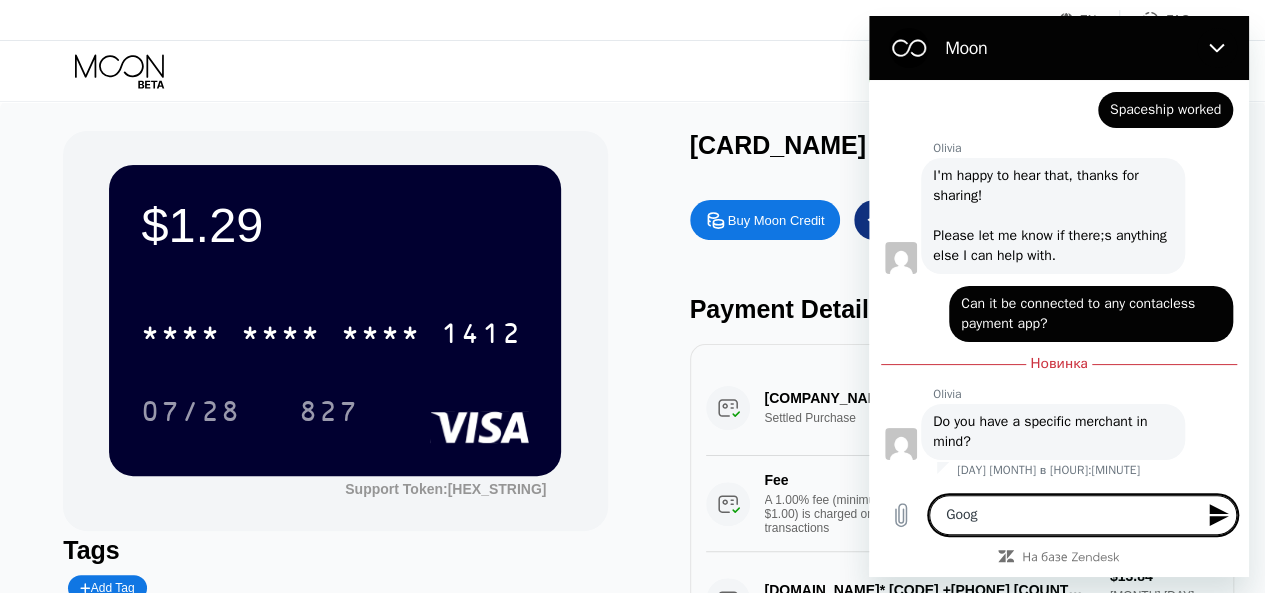 type on "Googl" 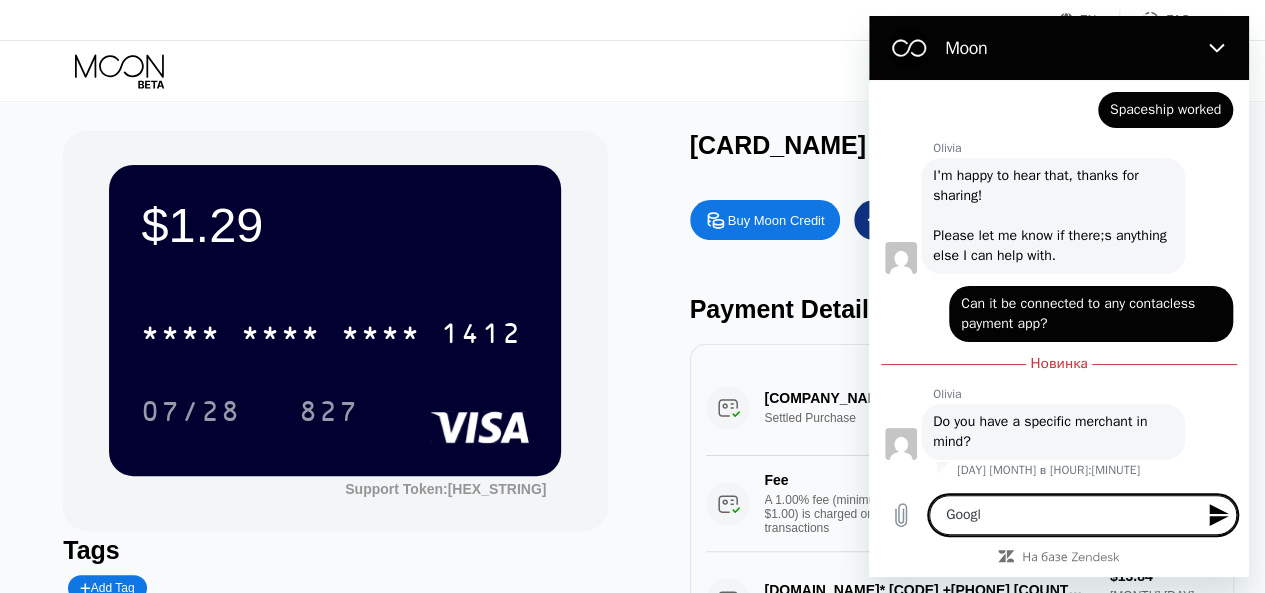 type on "Google" 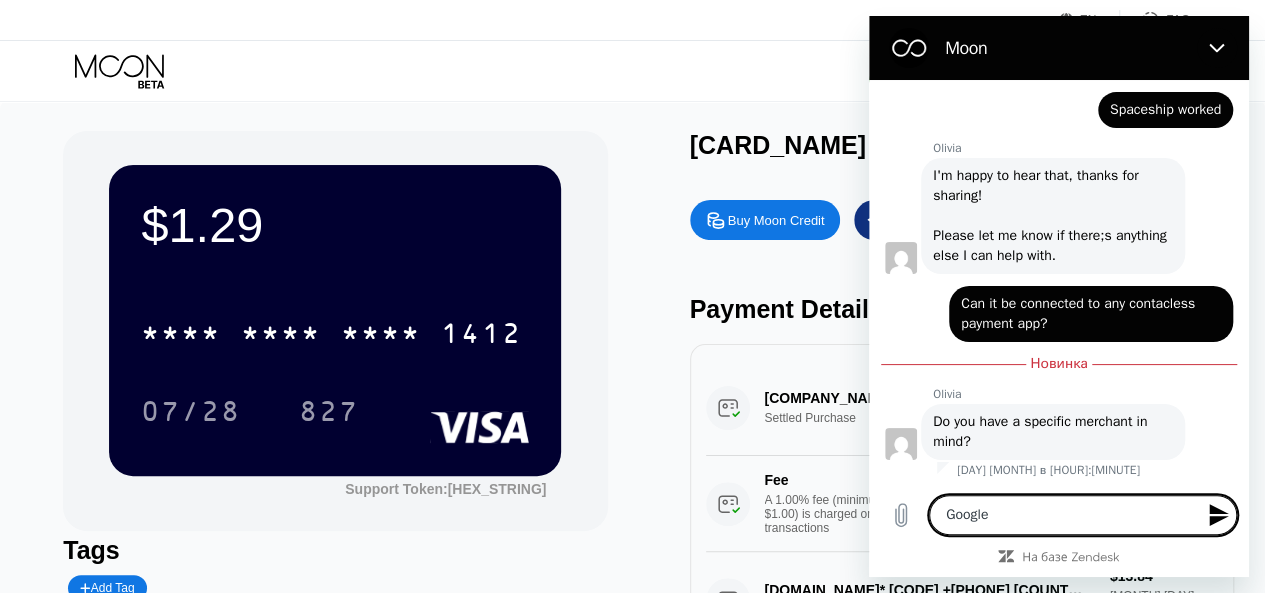 type on "Google." 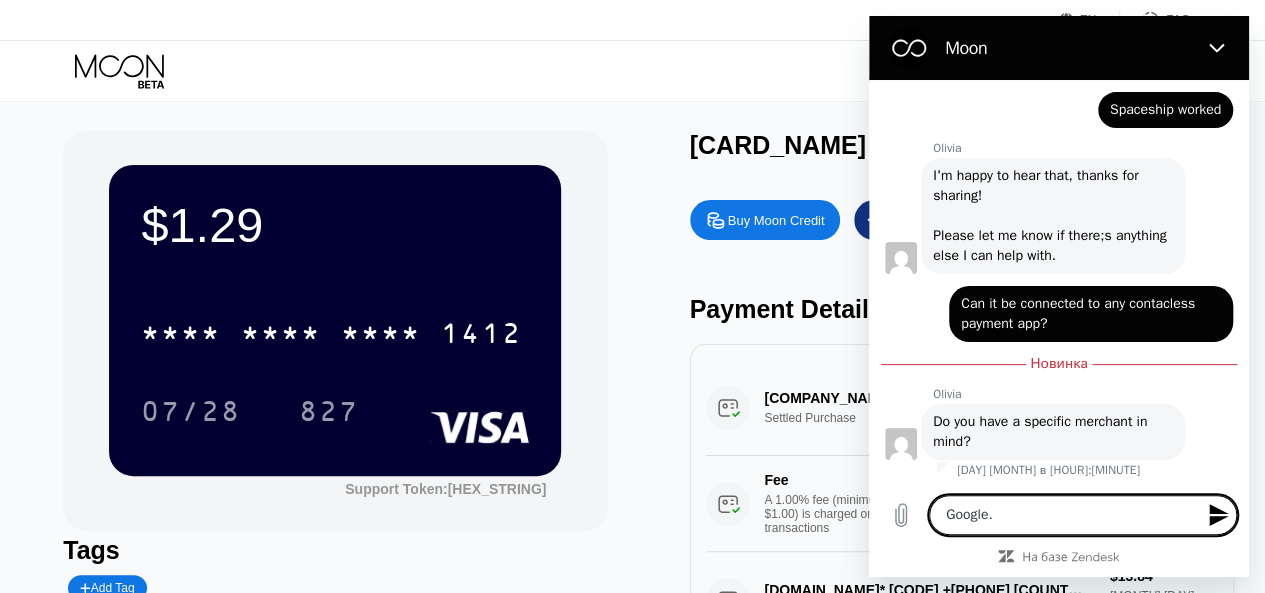 type on "Google" 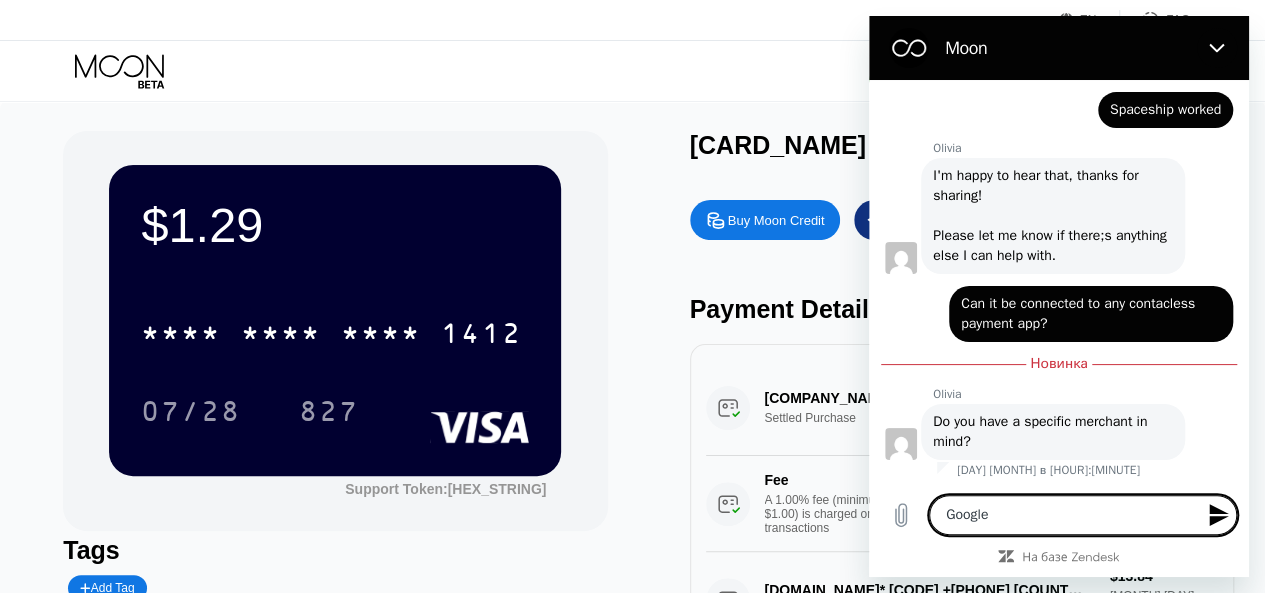 type on "Google/" 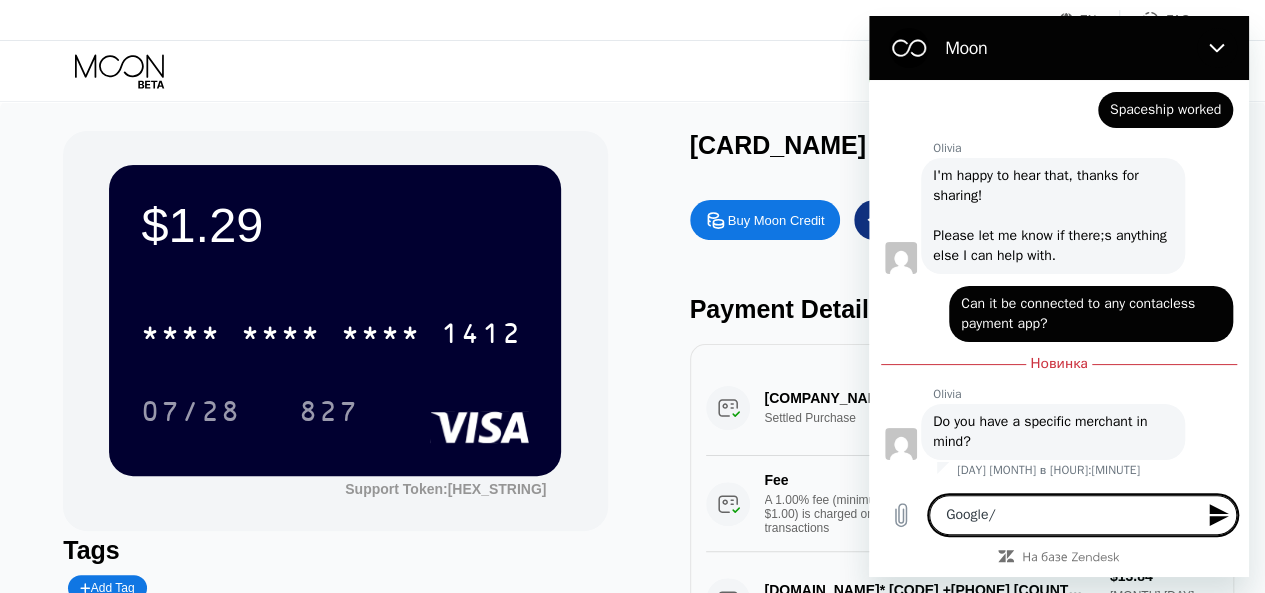 type on "Google/S" 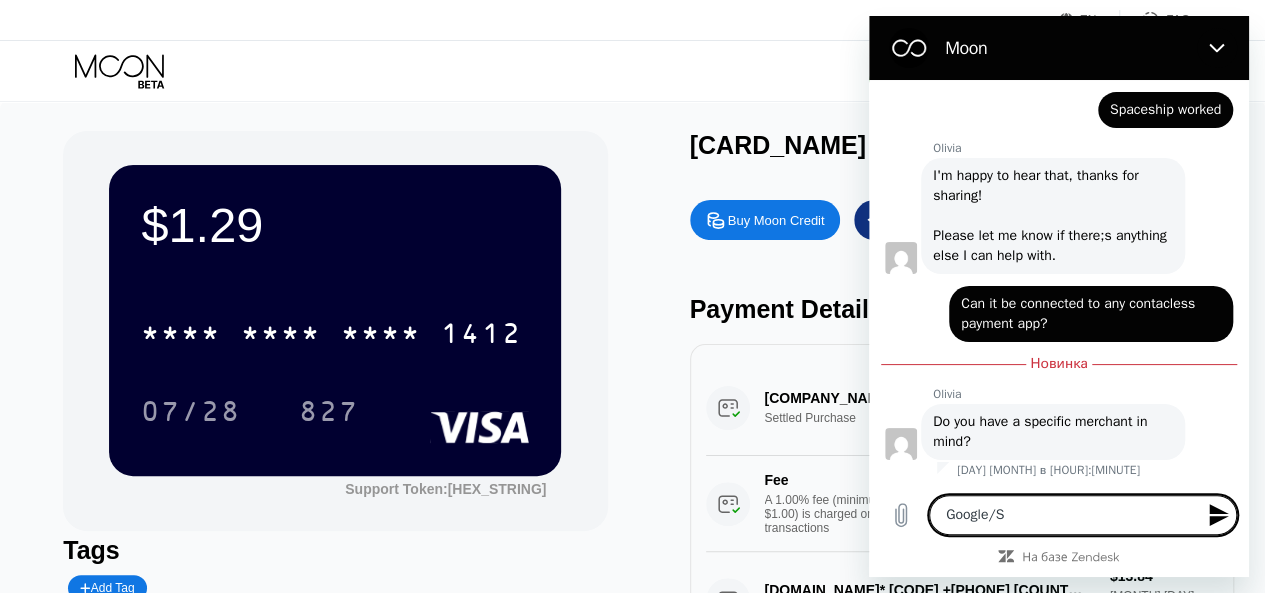 type on "Google/Sa" 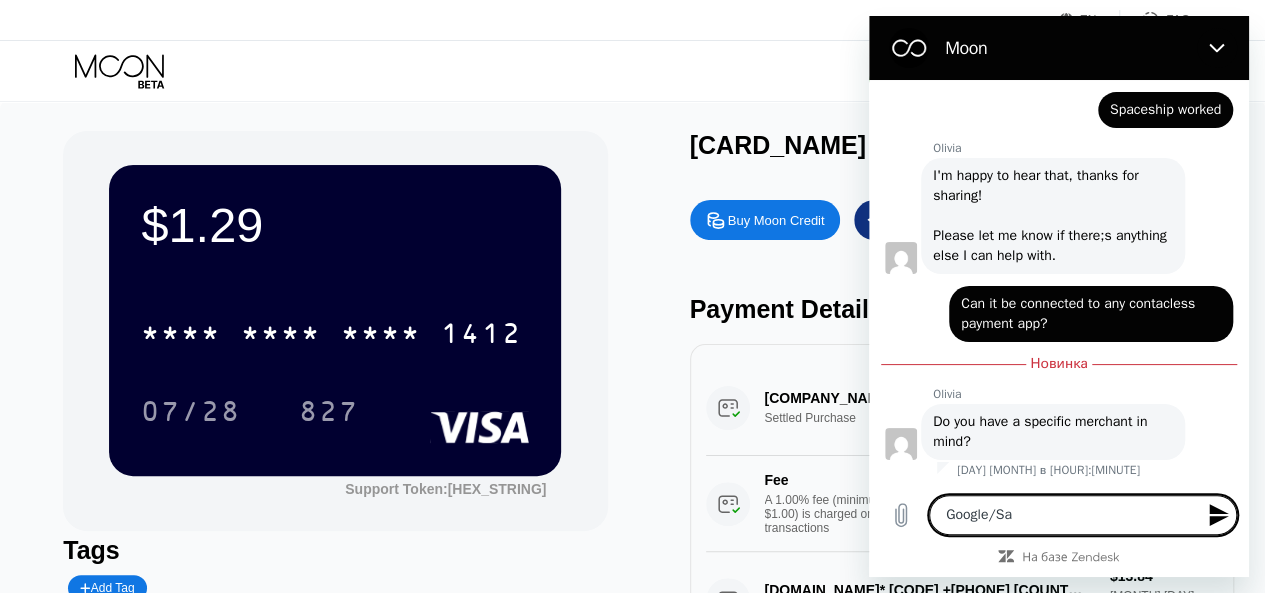 type on "Google/Sam" 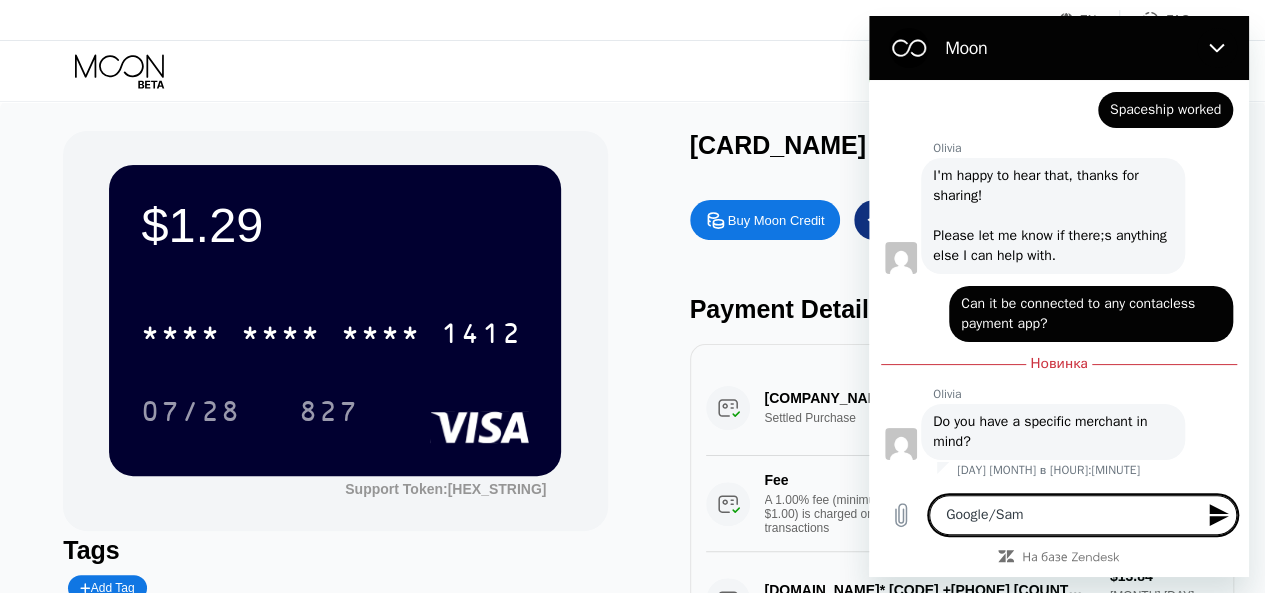 type on "Google/Sams" 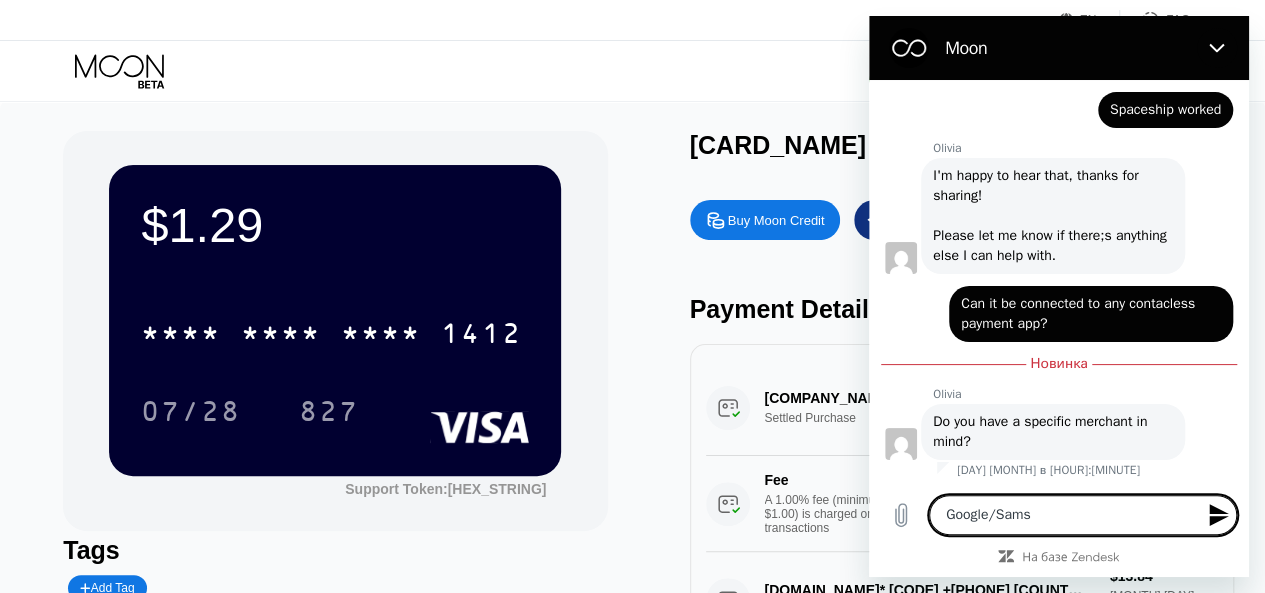type on "Google/Samsi" 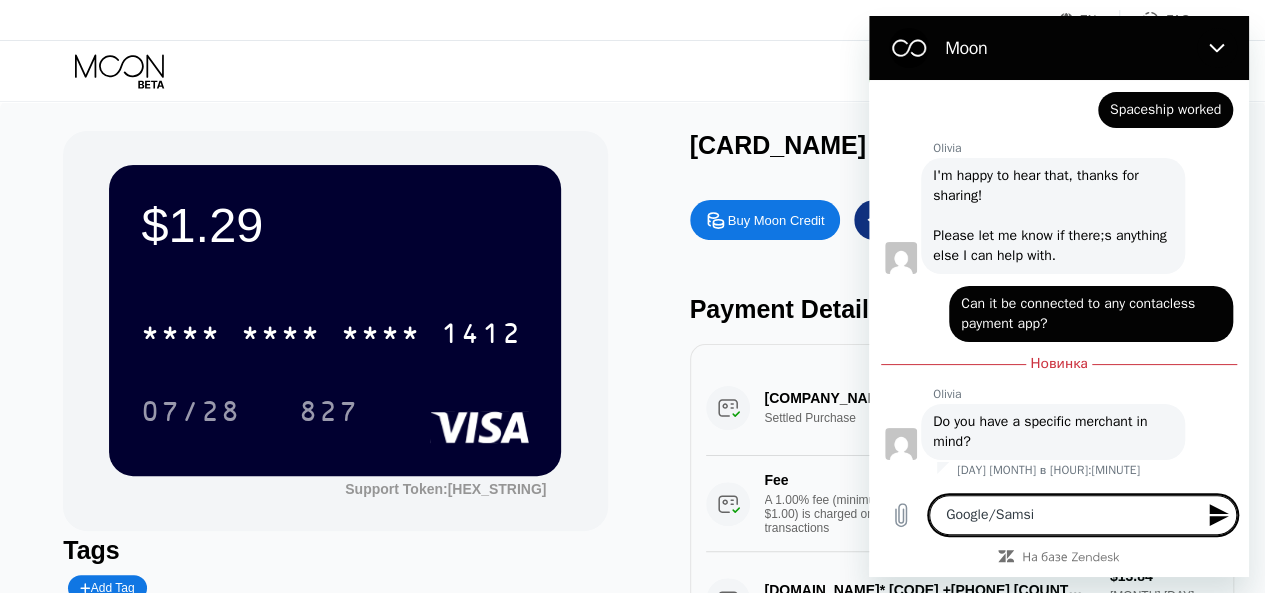type on "Google/Samsin" 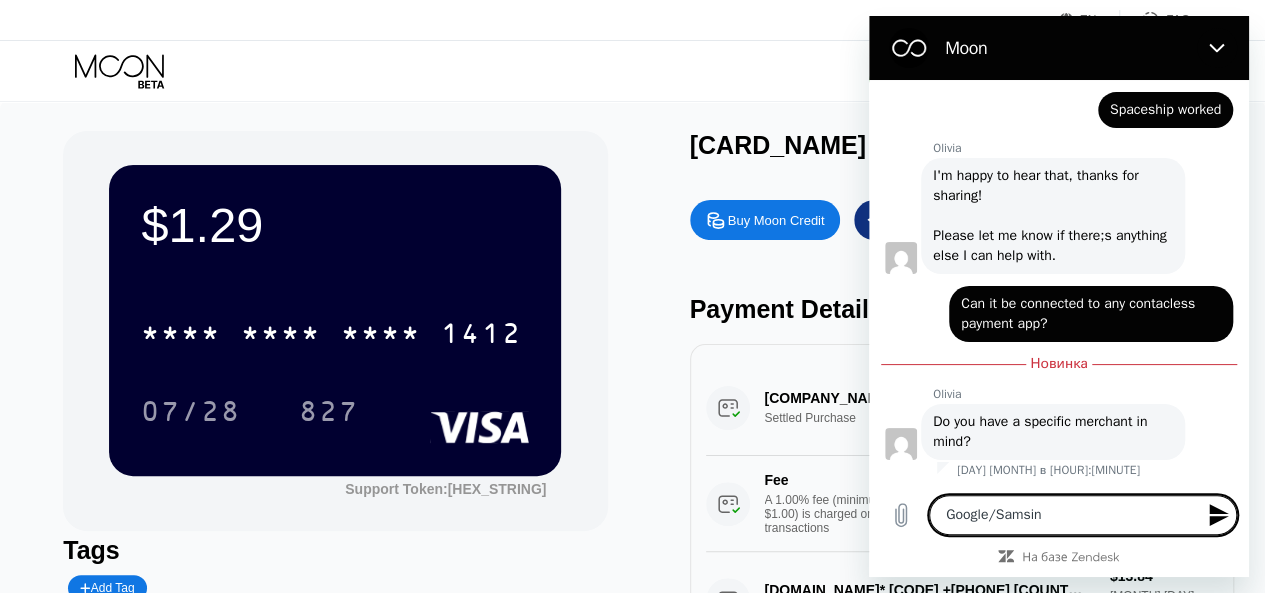 type on "Google/Samsi" 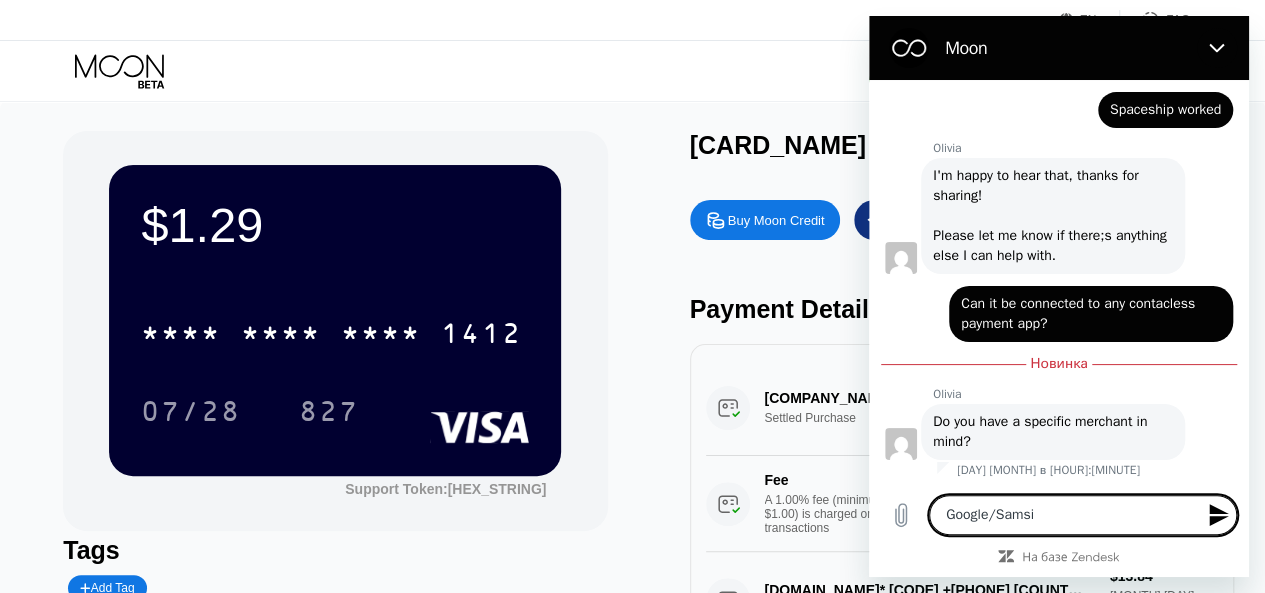 type on "Google/Sams" 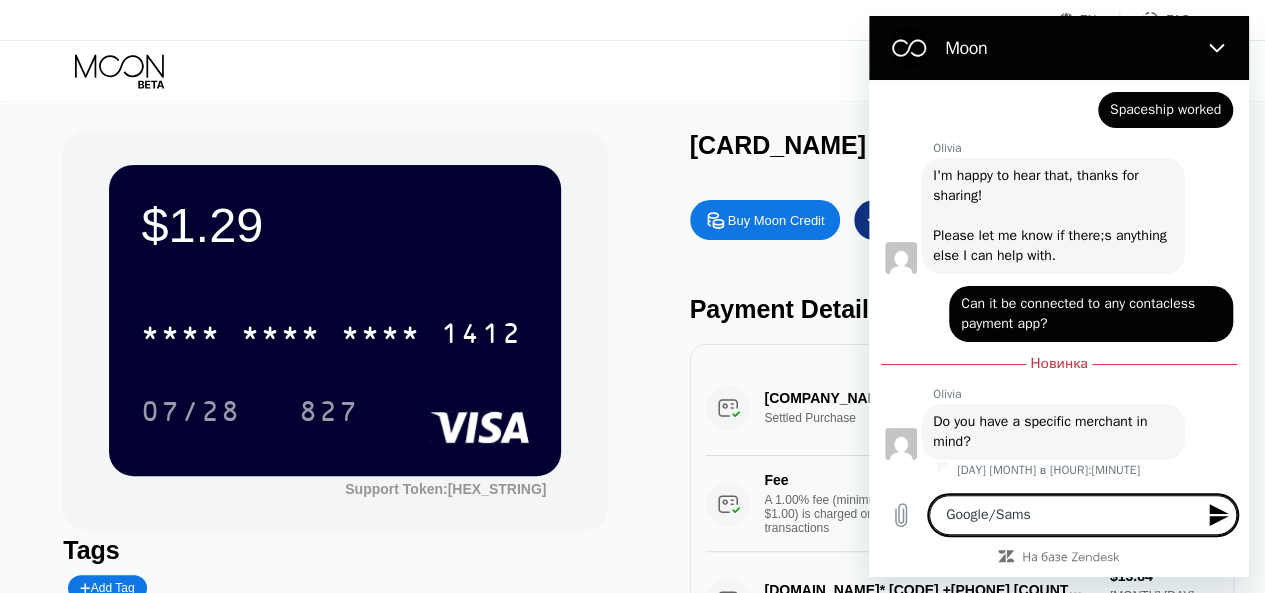 type on "Google/Samsu" 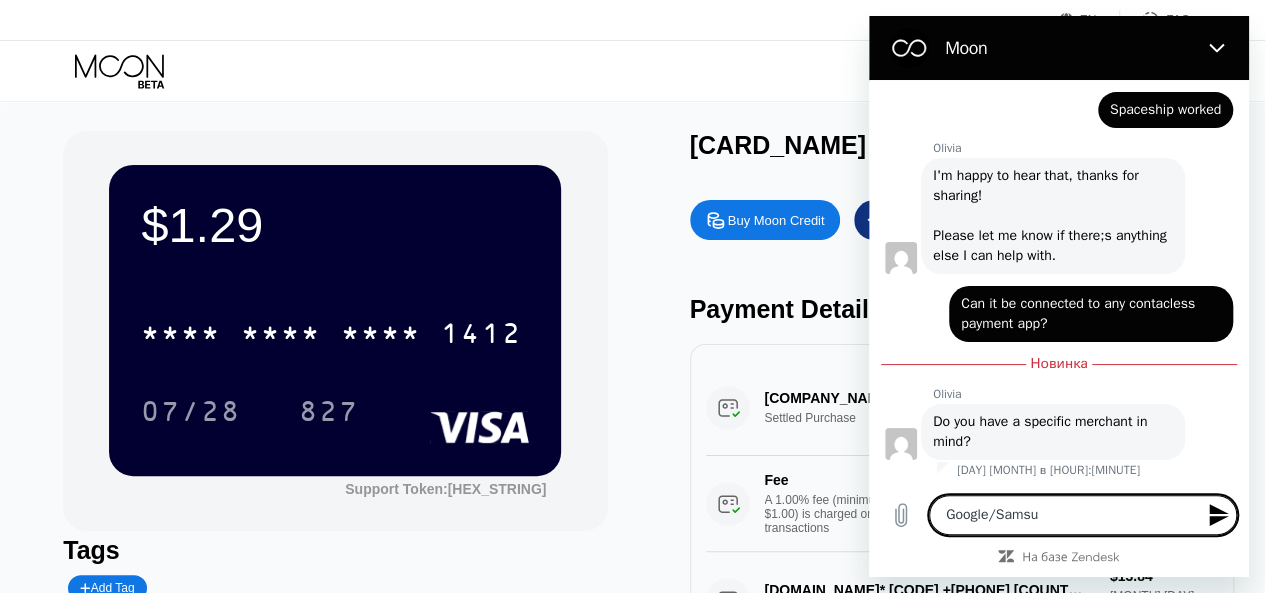 type on "Google/Samsun" 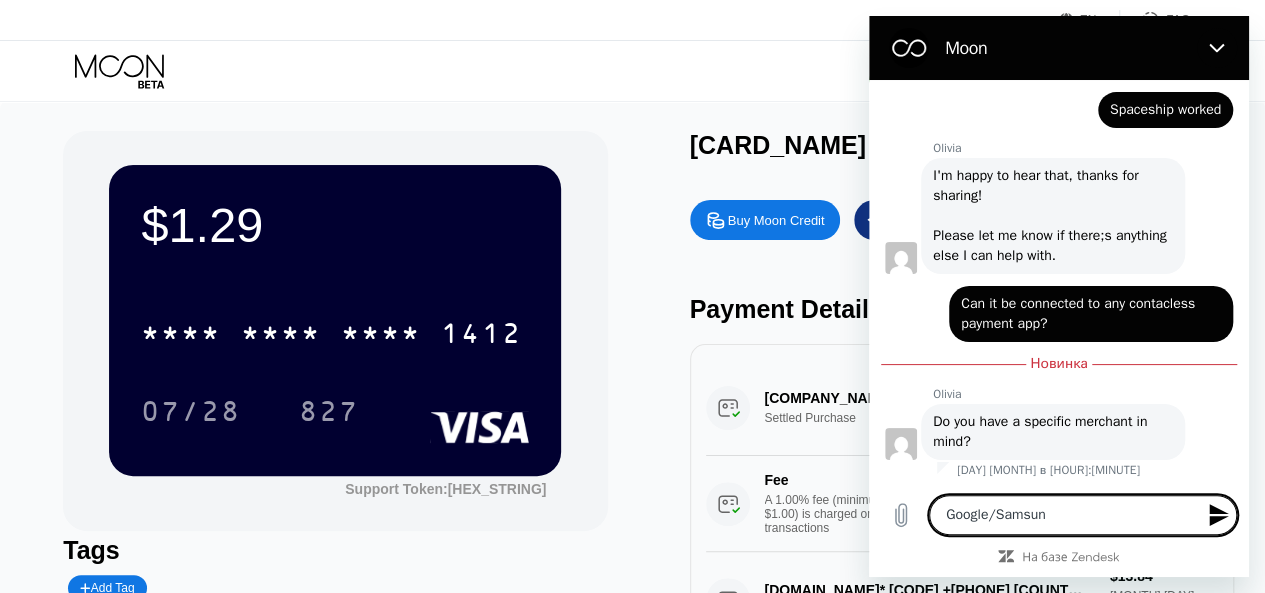 type on "Google/Samsung" 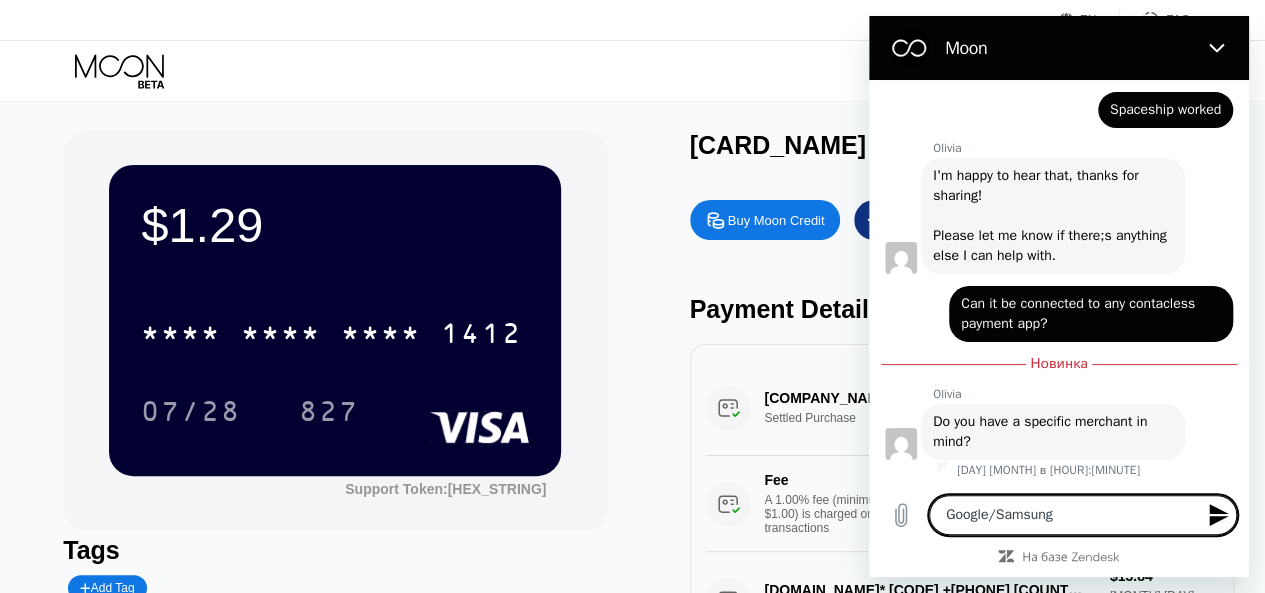 type on "x" 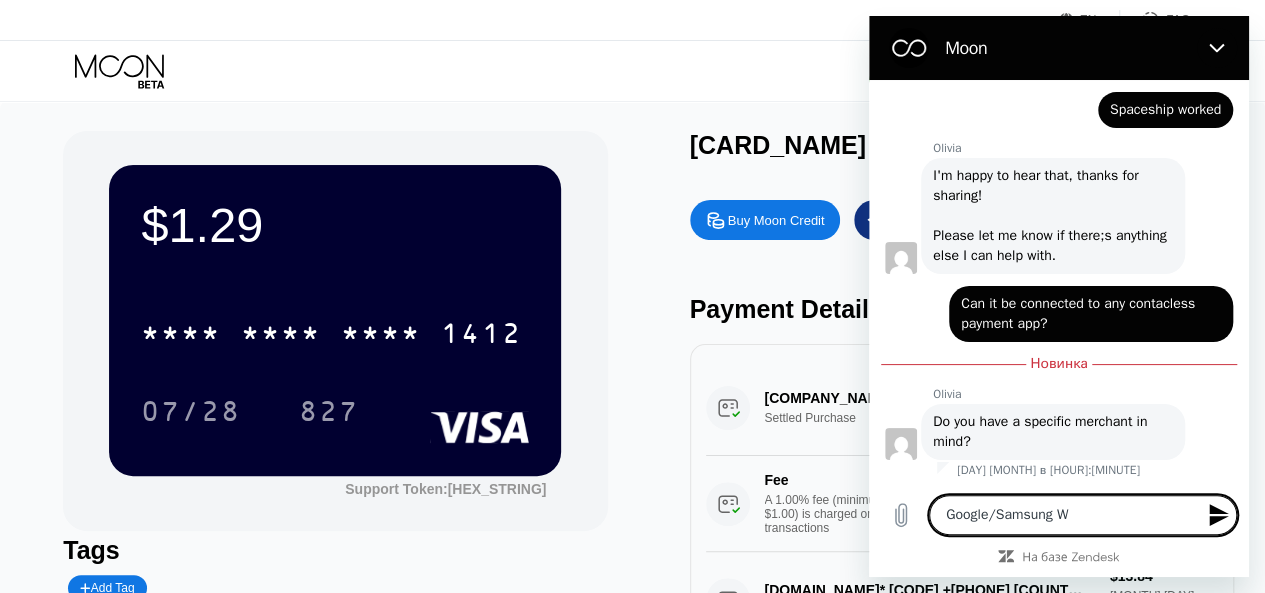 type on "Google/Samsung Wa" 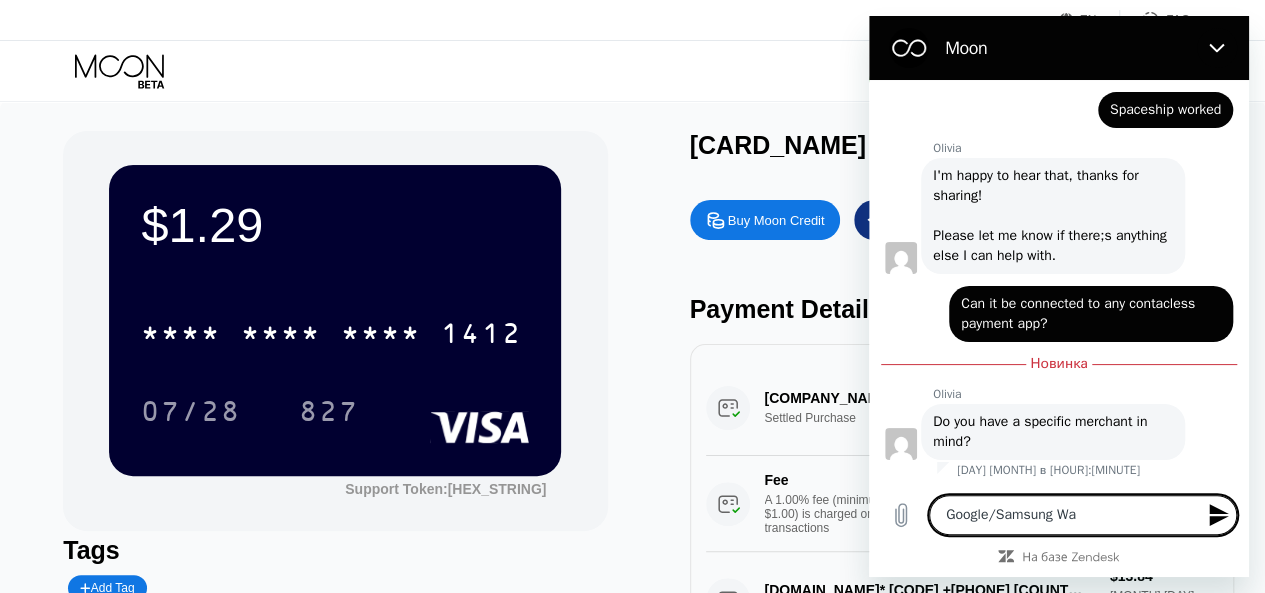type on "Google/Samsung Wal" 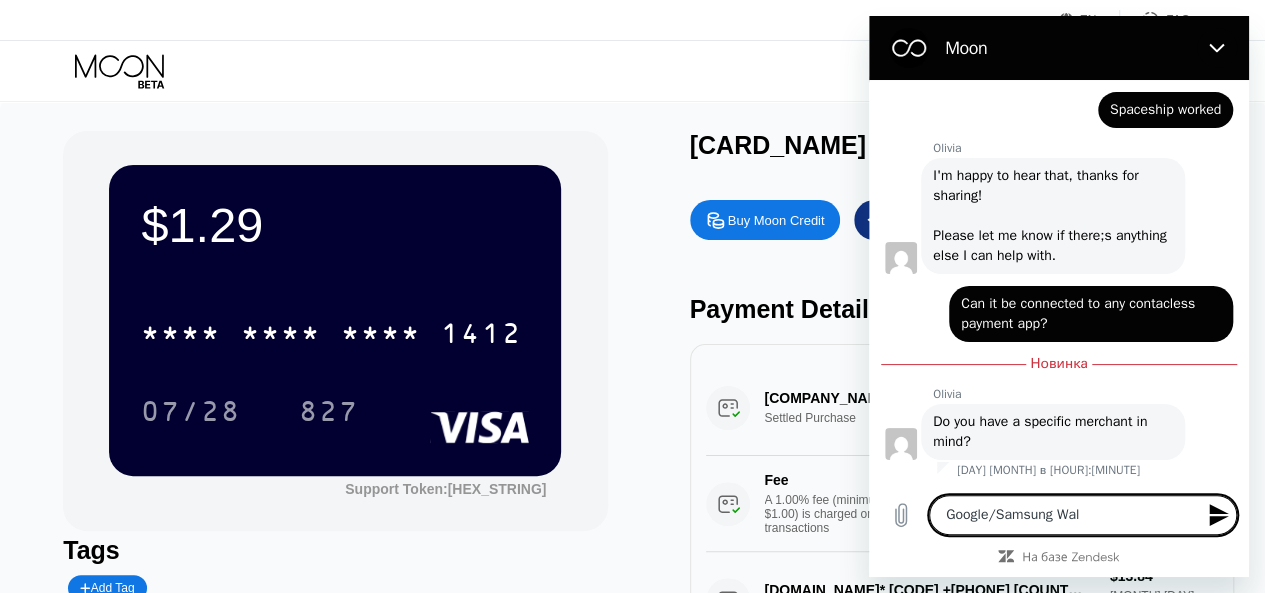 type on "Google/Samsung Wall" 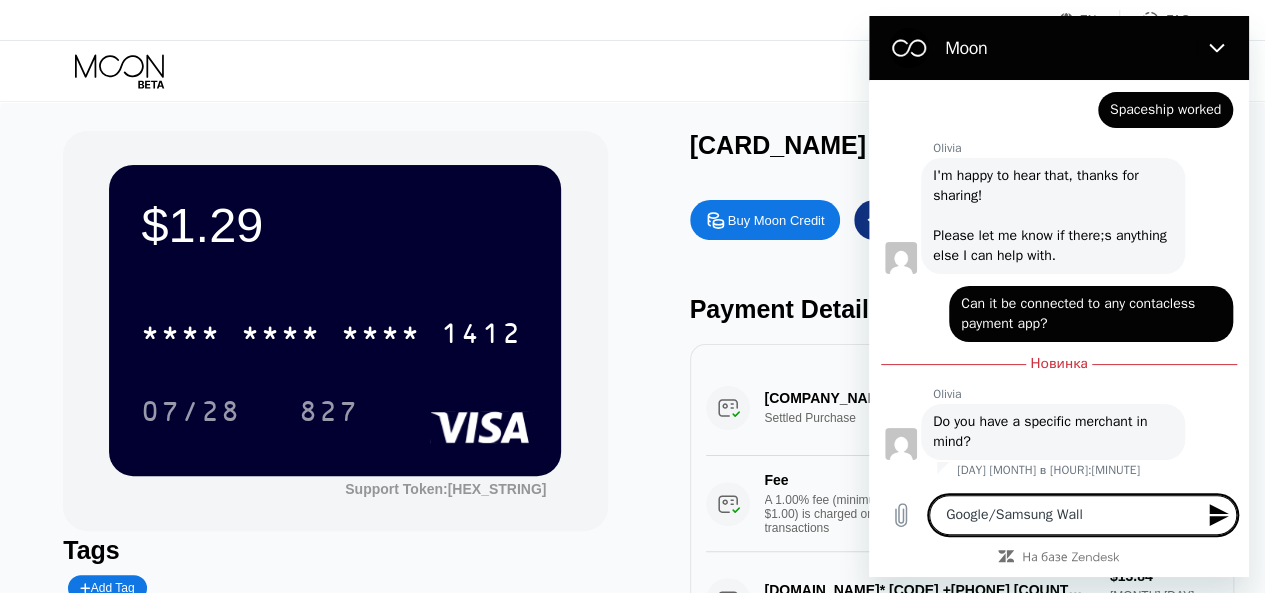 type on "Google/Samsung Walle" 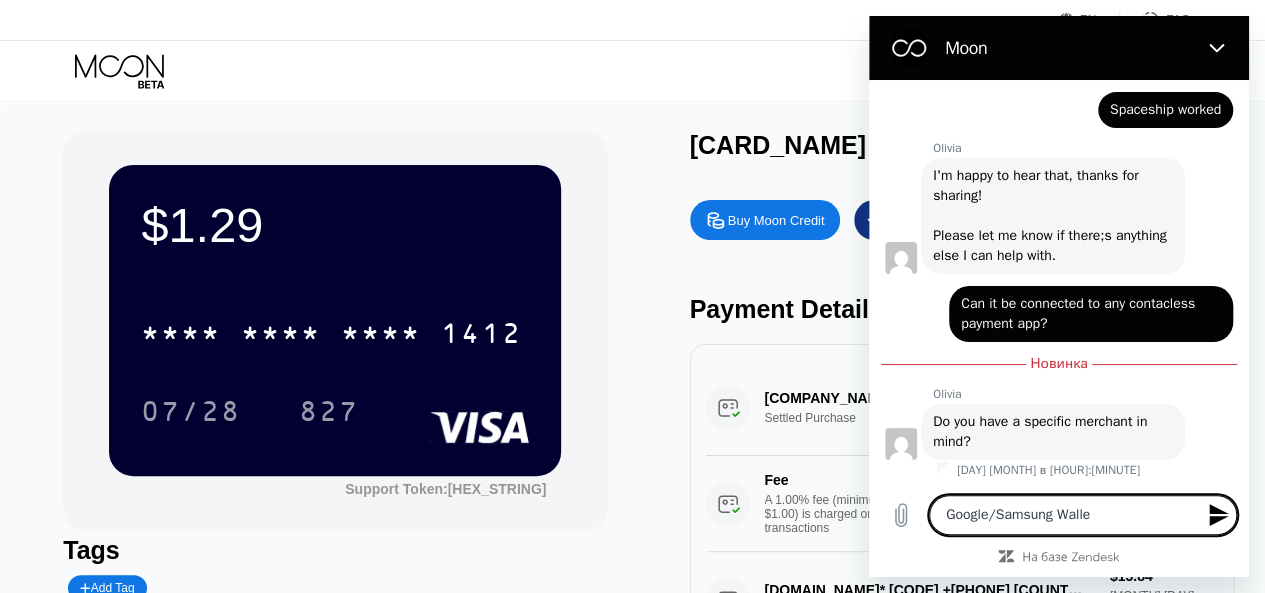 type on "Google/Samsung Wallet" 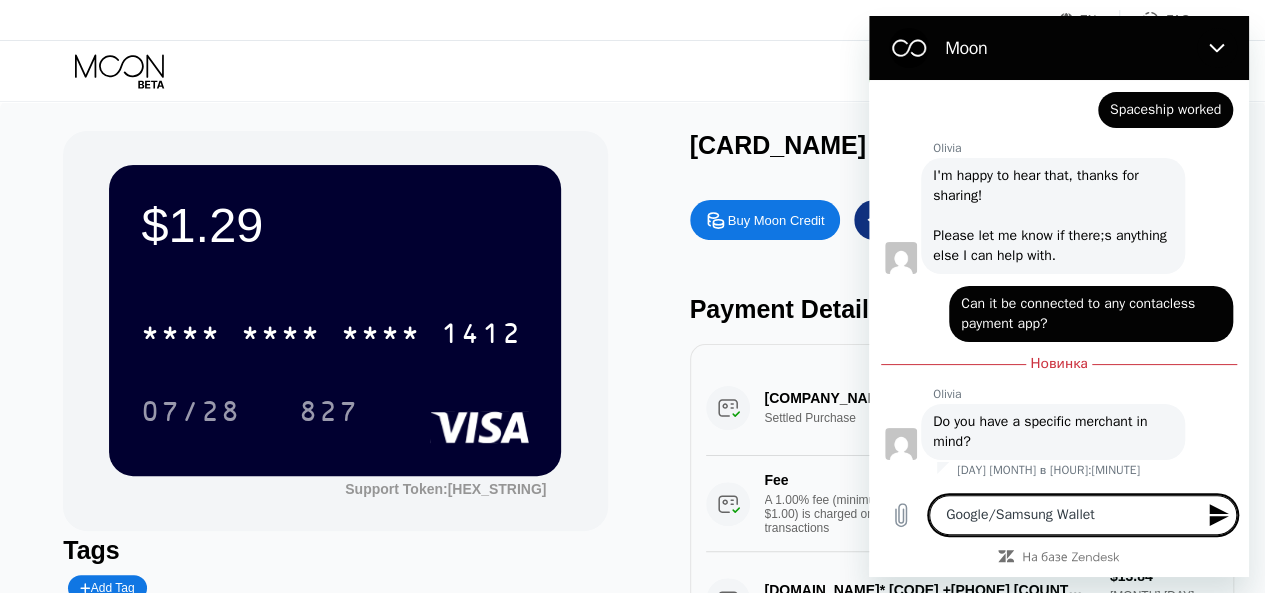 type 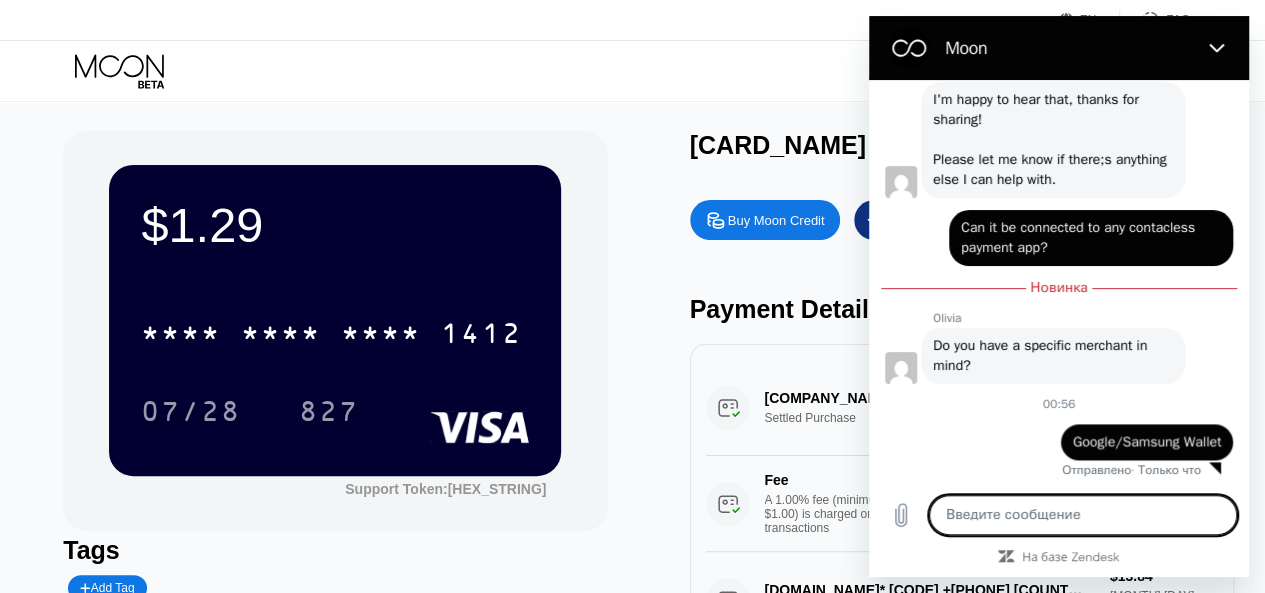scroll, scrollTop: 1201, scrollLeft: 0, axis: vertical 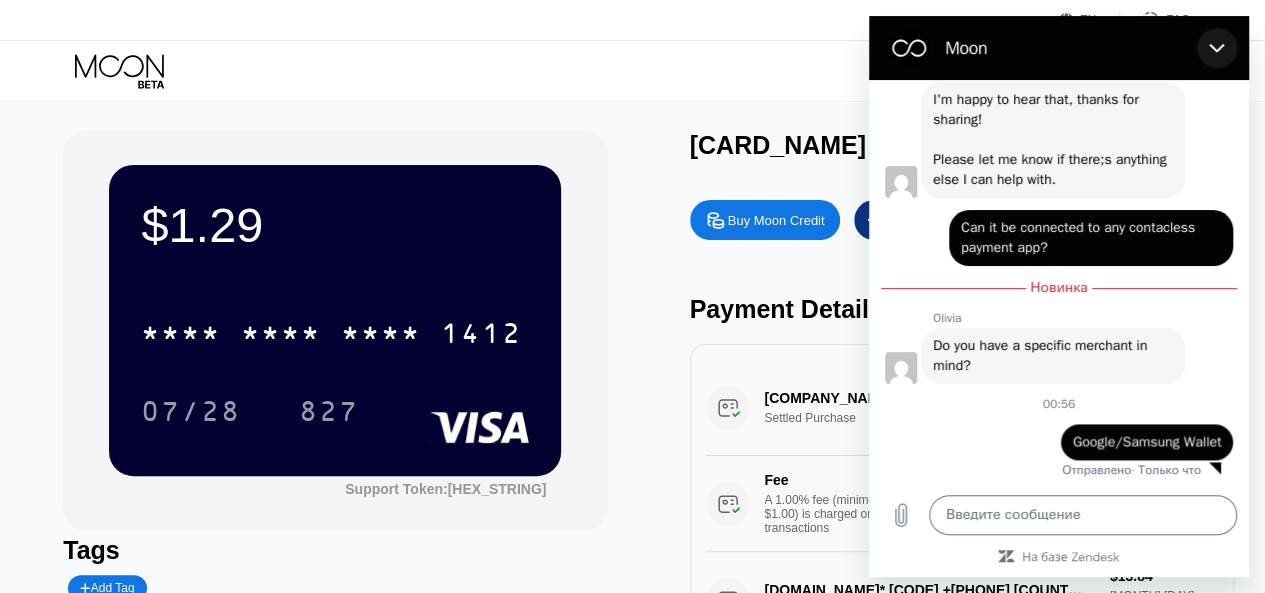 drag, startPoint x: 1211, startPoint y: 59, endPoint x: 2071, endPoint y: 81, distance: 860.2814 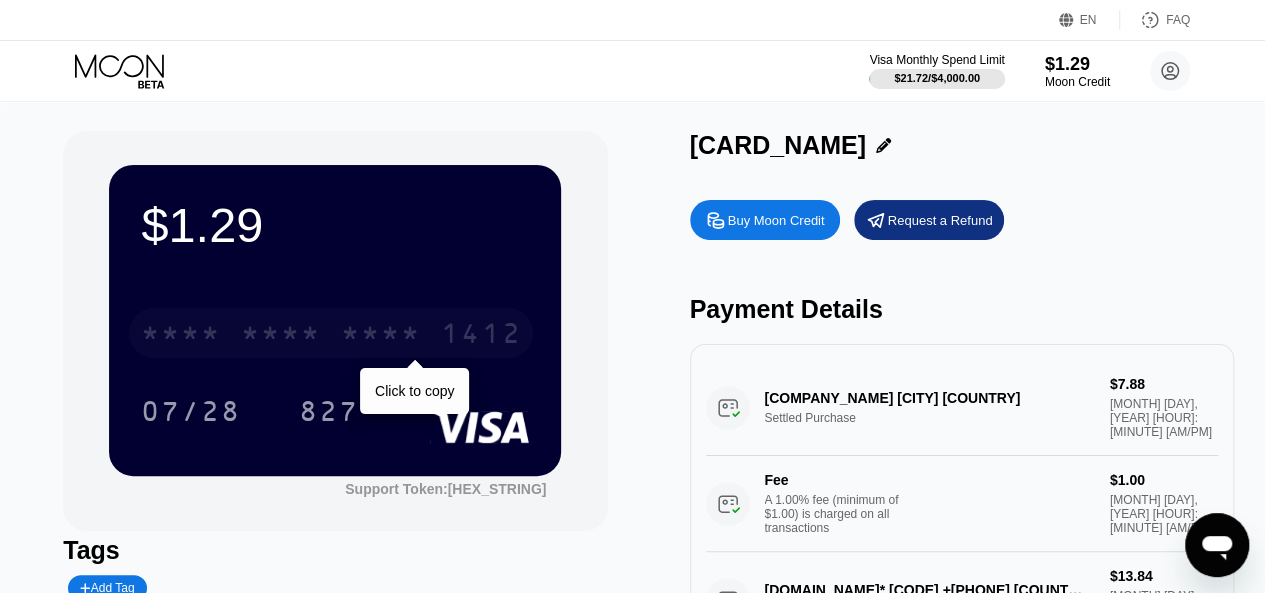click on "1412" at bounding box center [481, 336] 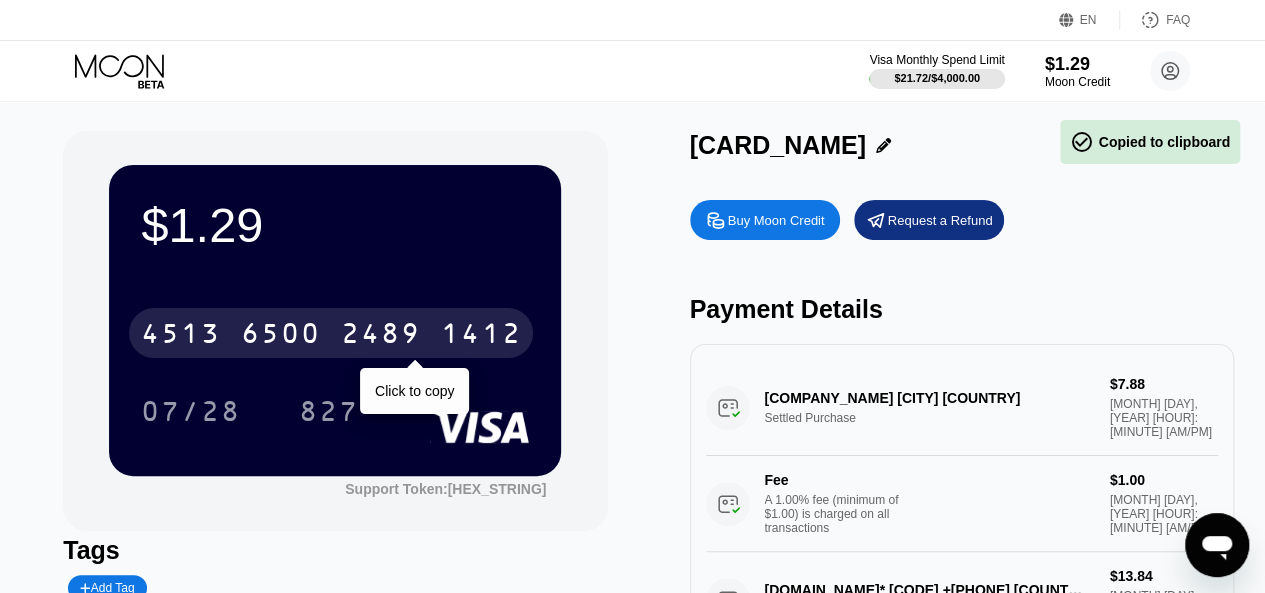 click on "[CARD_NUMBER]" at bounding box center (331, 333) 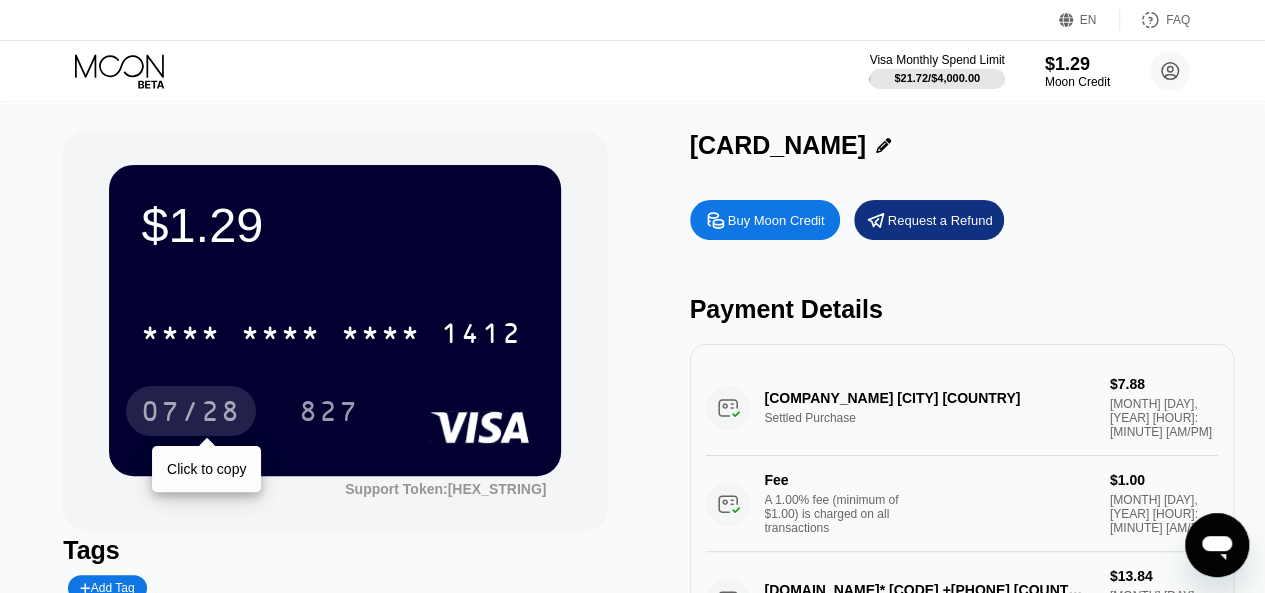 click on "07/28" at bounding box center [191, 414] 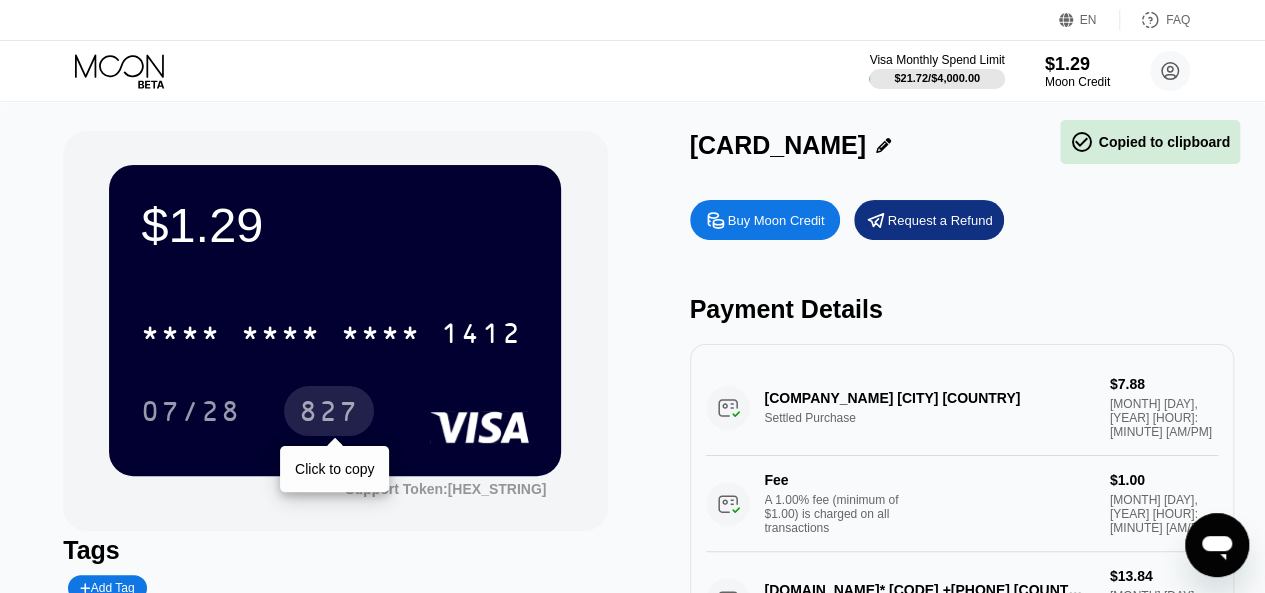 click on "827" at bounding box center (329, 414) 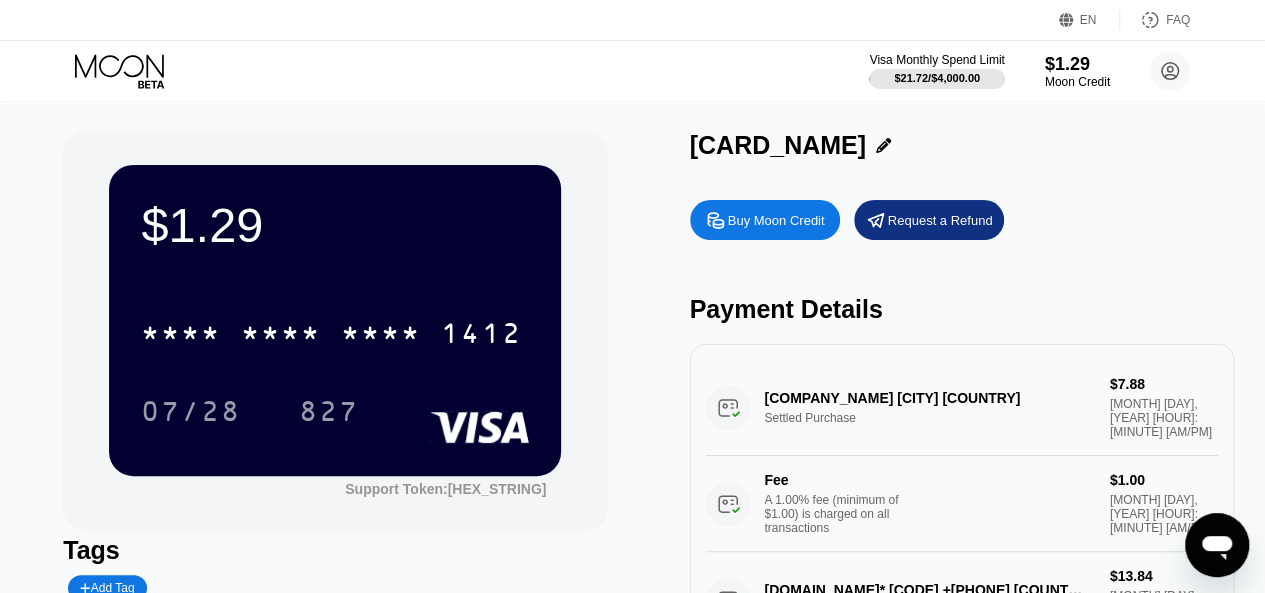 type on "x" 